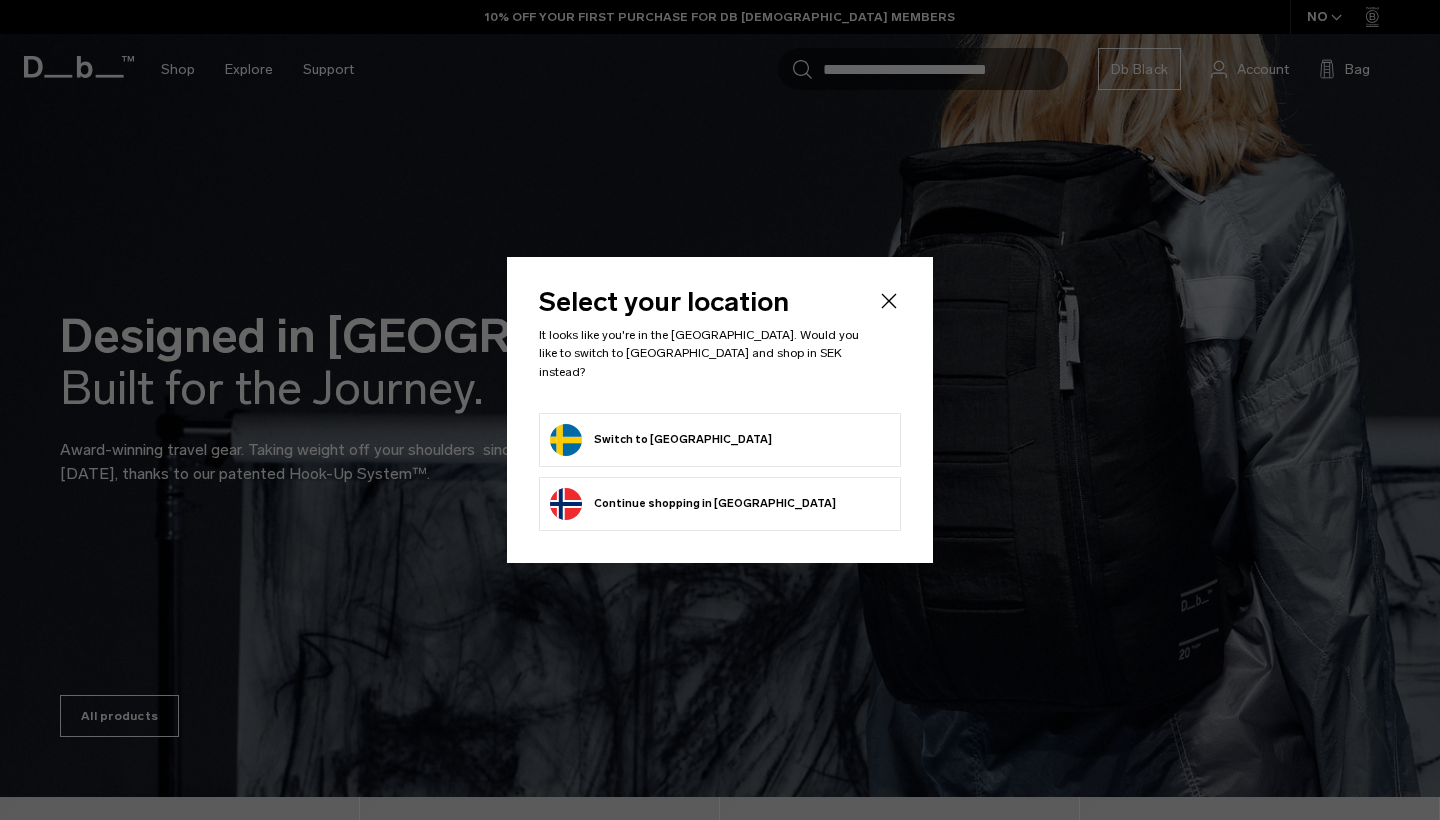scroll, scrollTop: 0, scrollLeft: 0, axis: both 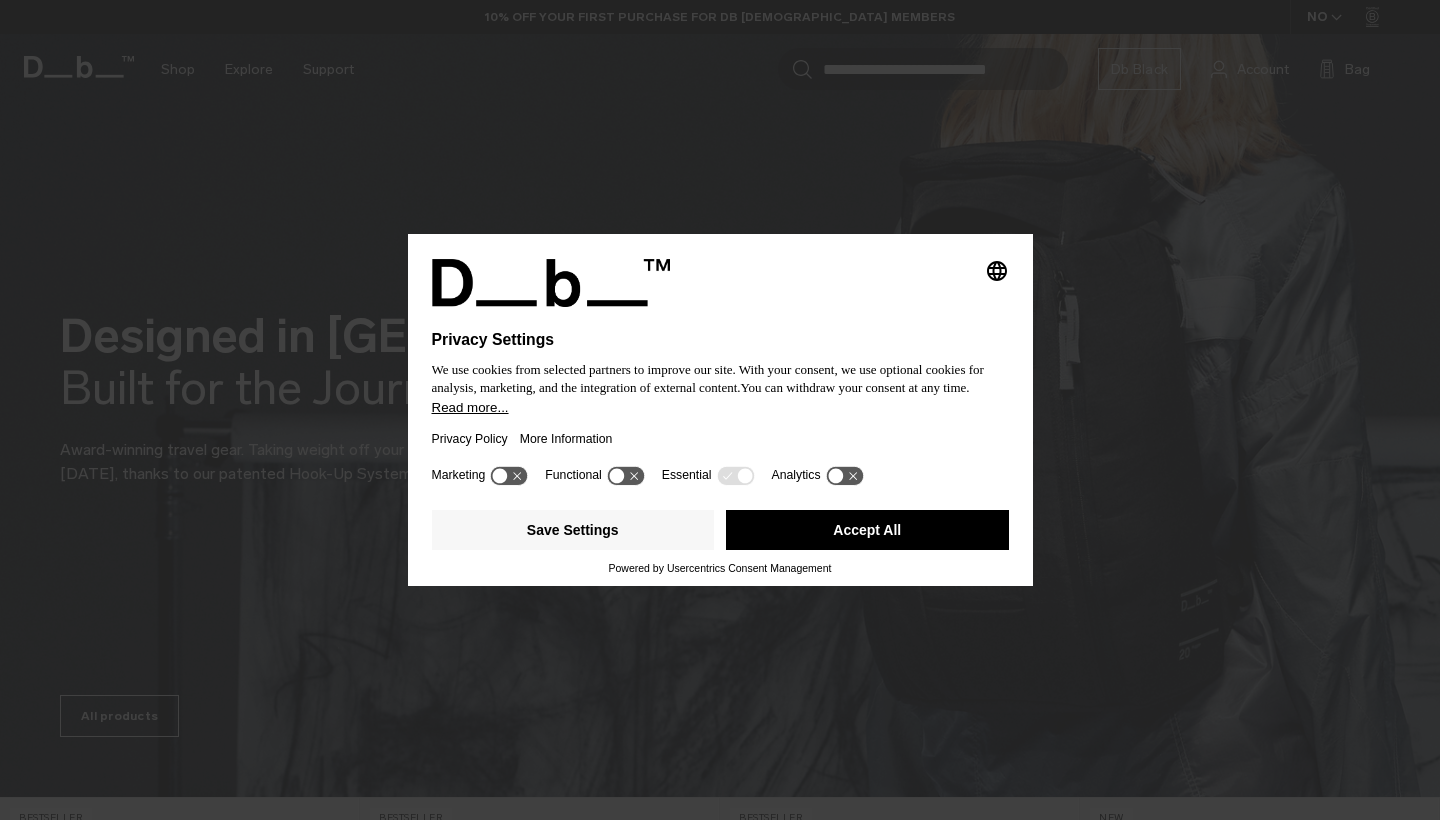 click on "Accept All" at bounding box center (867, 530) 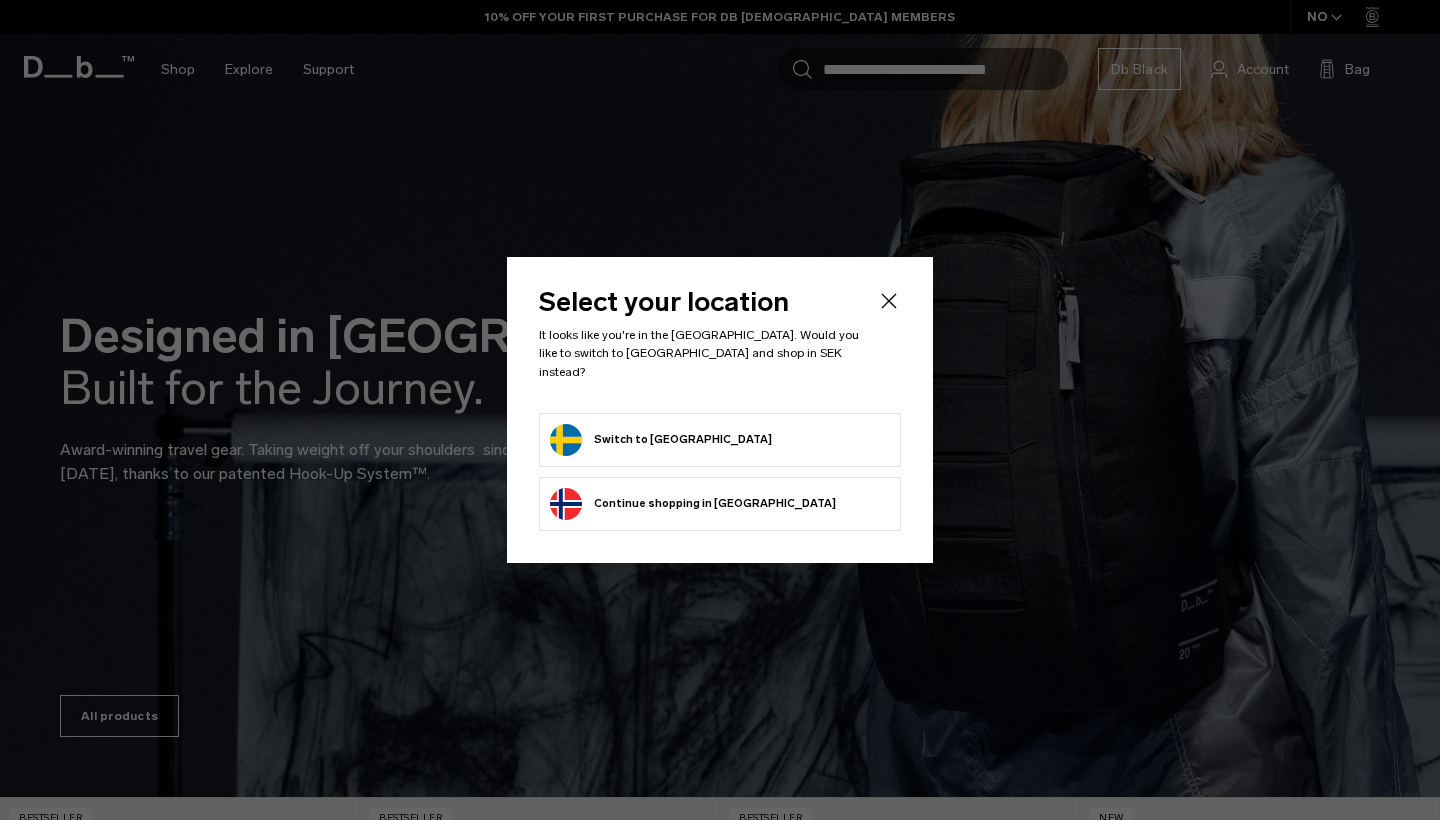 scroll, scrollTop: 0, scrollLeft: 0, axis: both 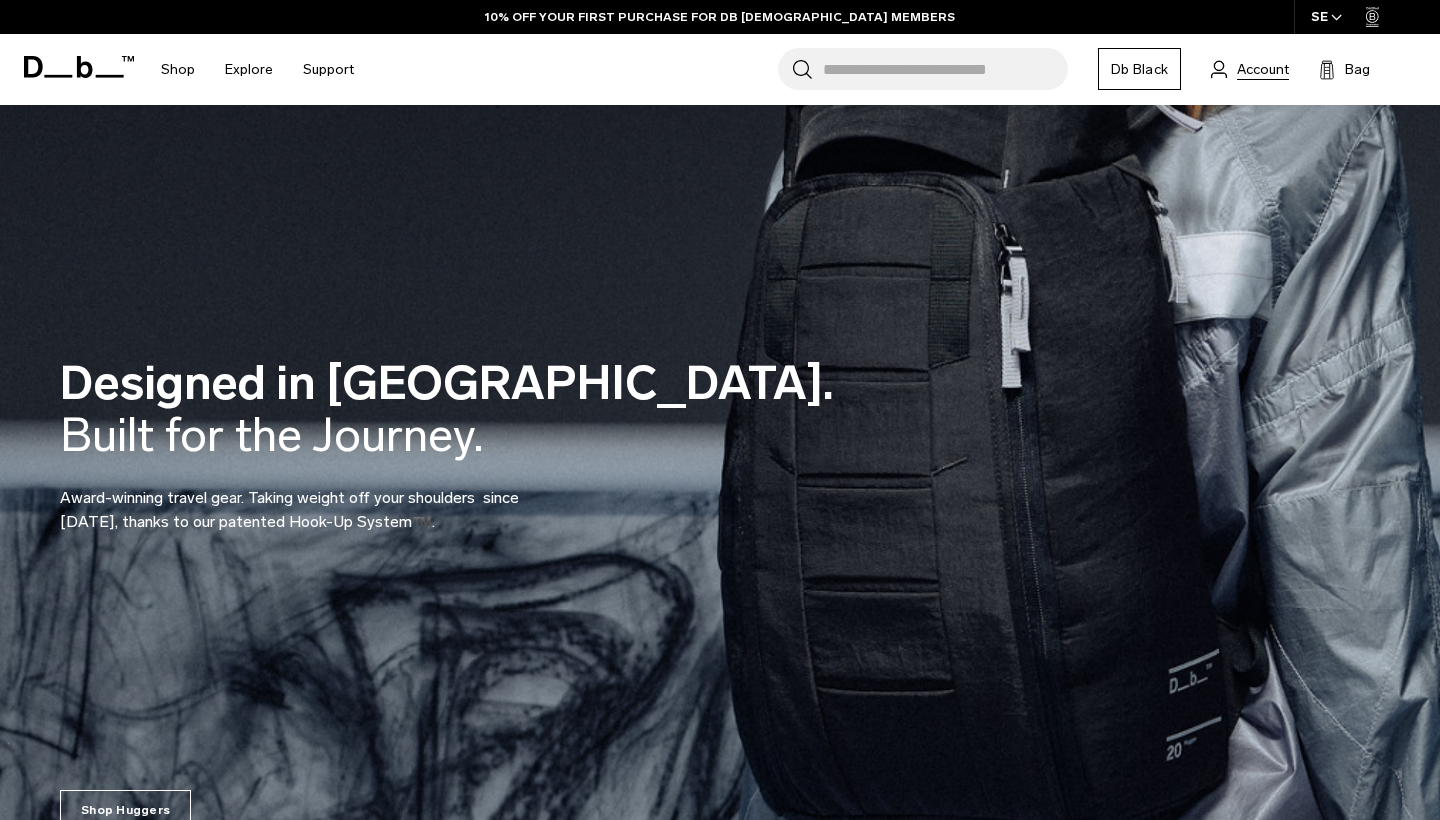 click on "Account" at bounding box center [1263, 69] 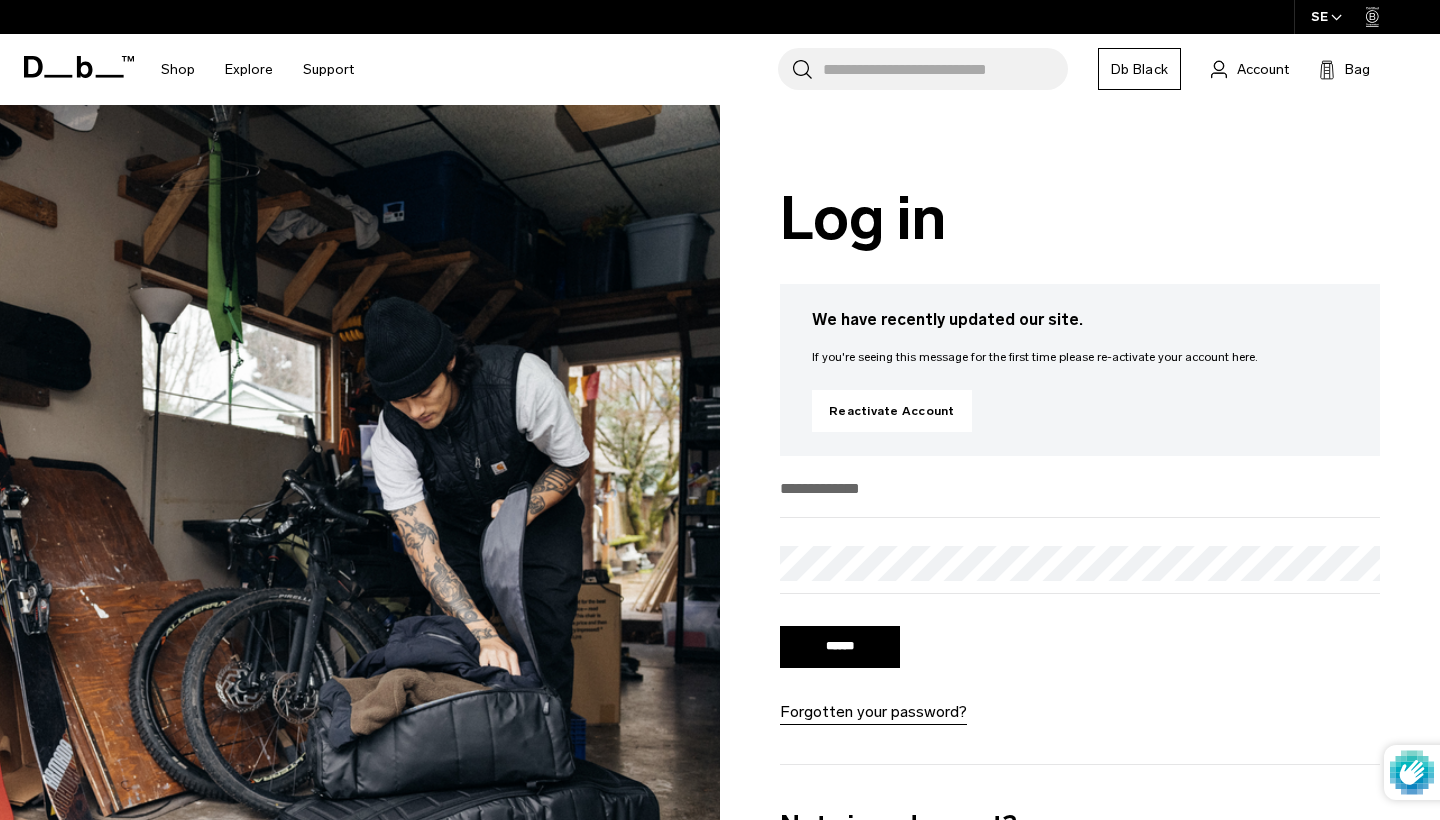 scroll, scrollTop: 0, scrollLeft: 0, axis: both 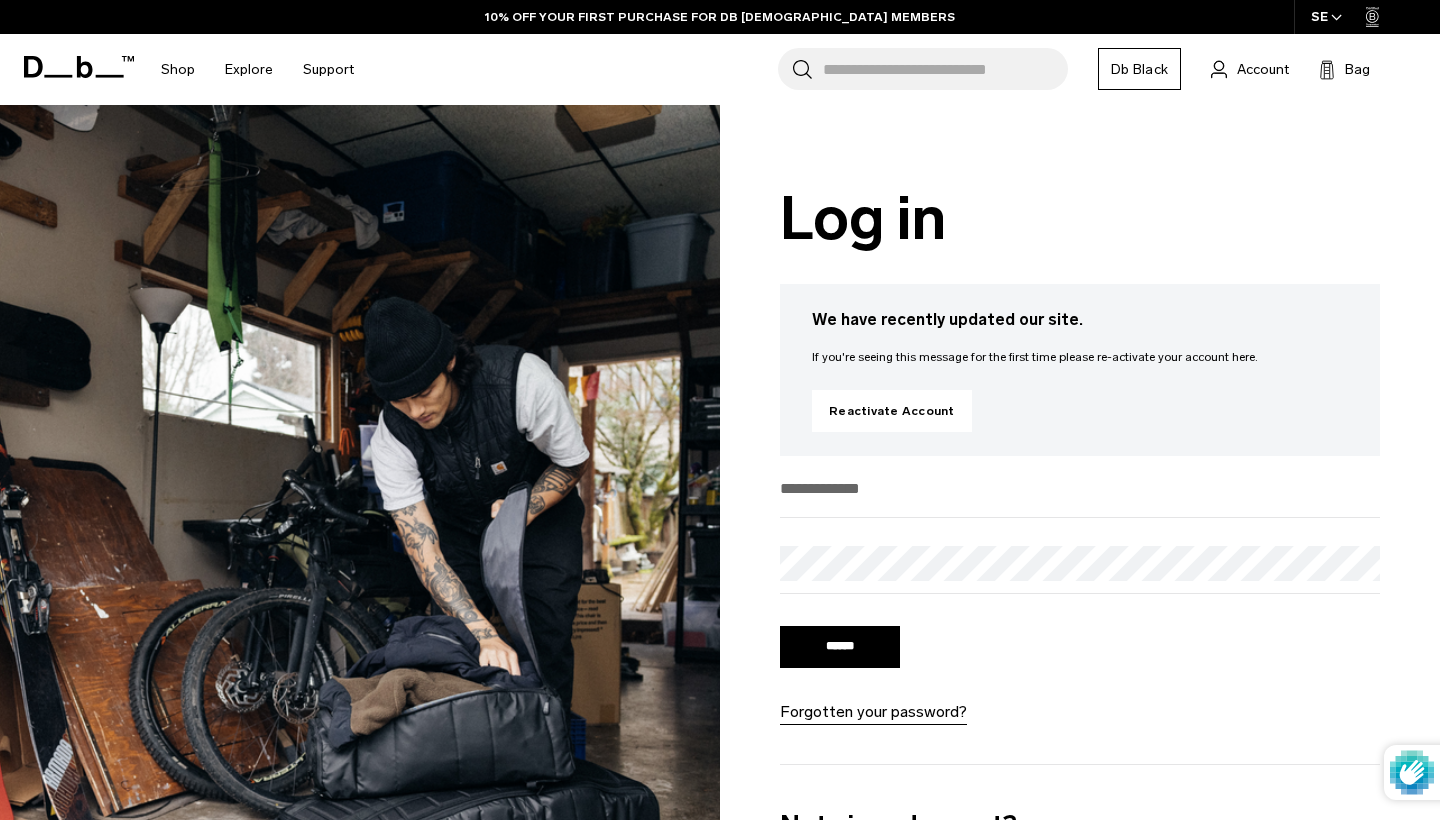 type on "**********" 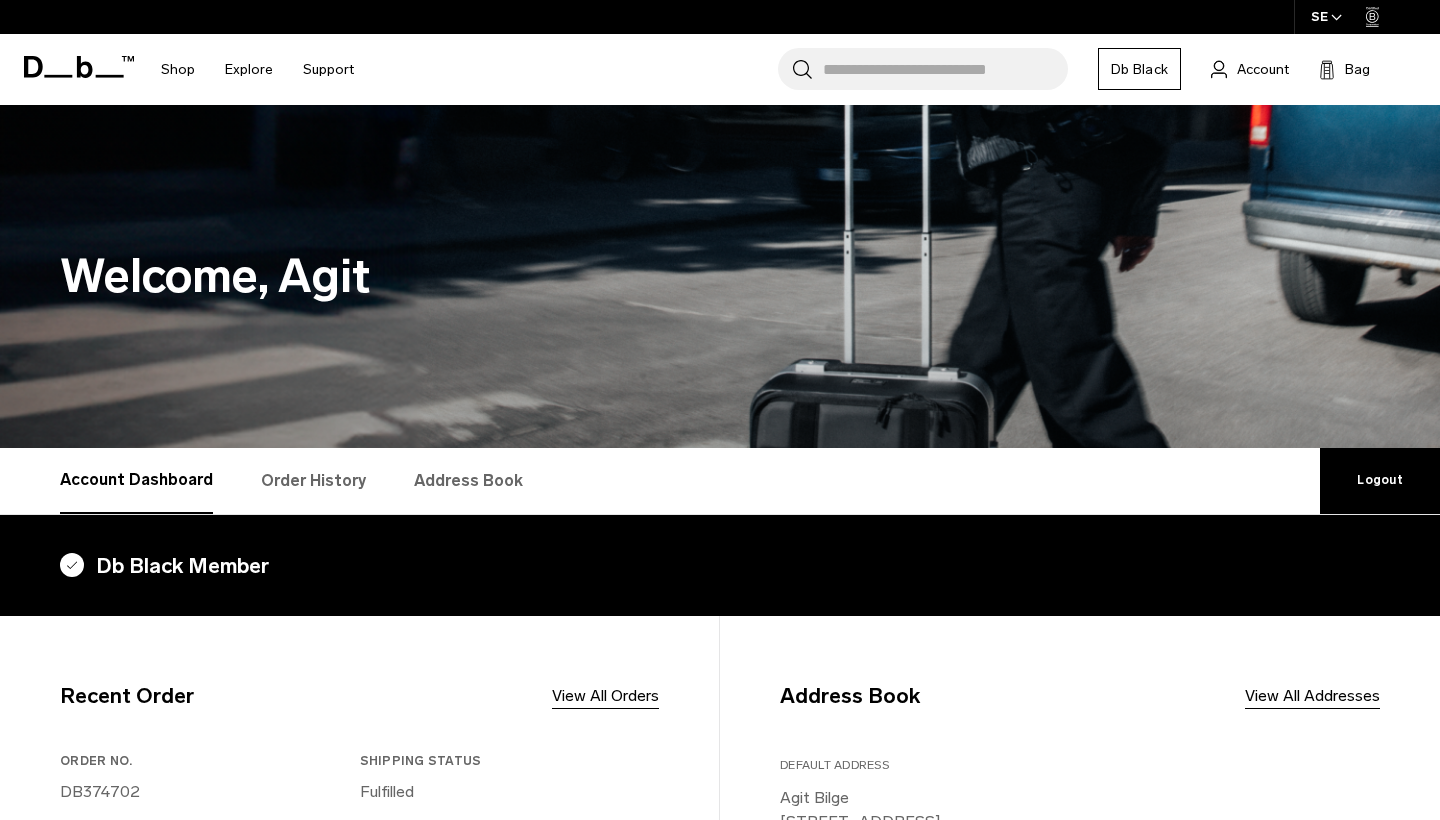 scroll, scrollTop: 0, scrollLeft: 0, axis: both 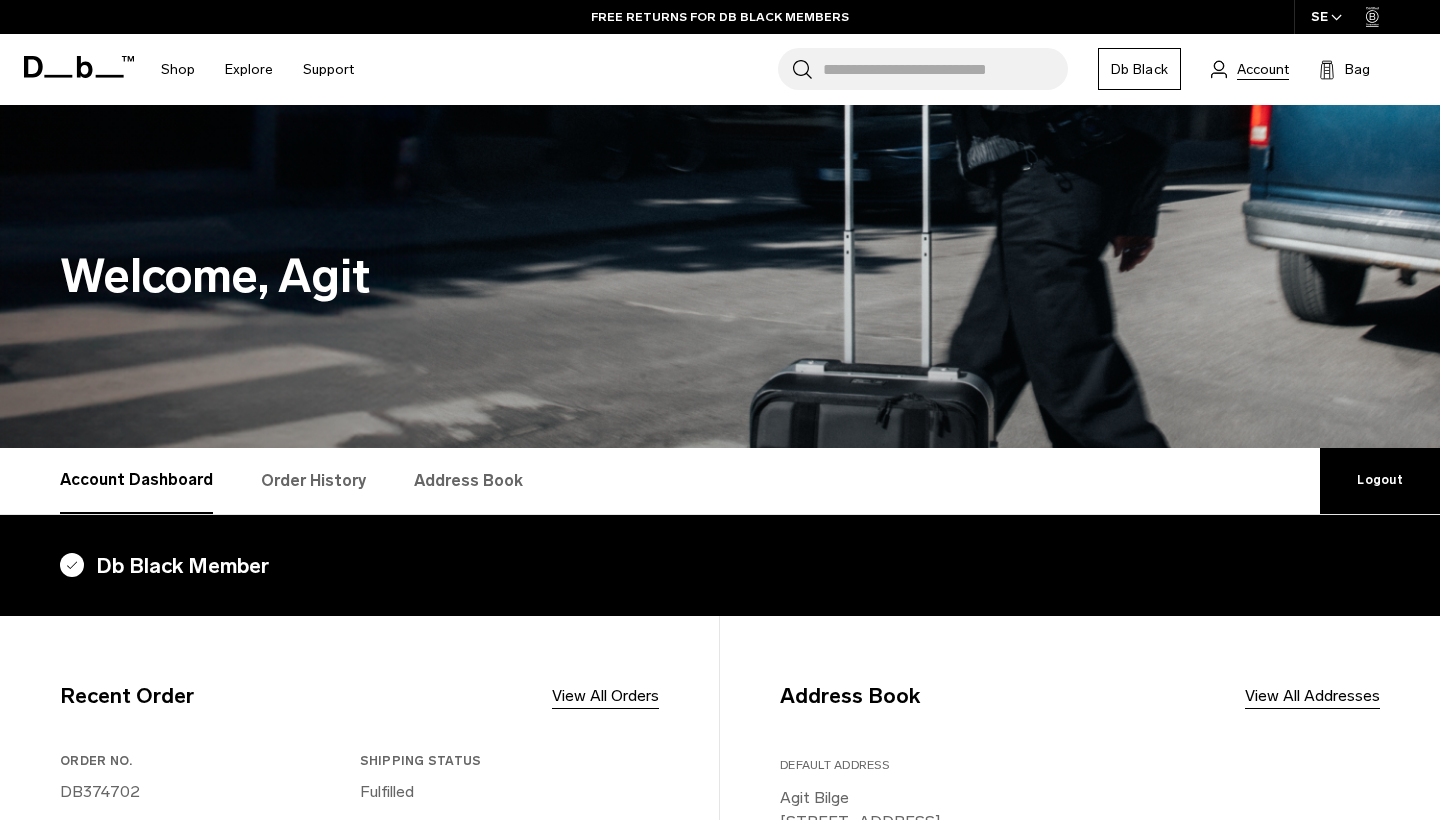 click on "Account" at bounding box center (1263, 69) 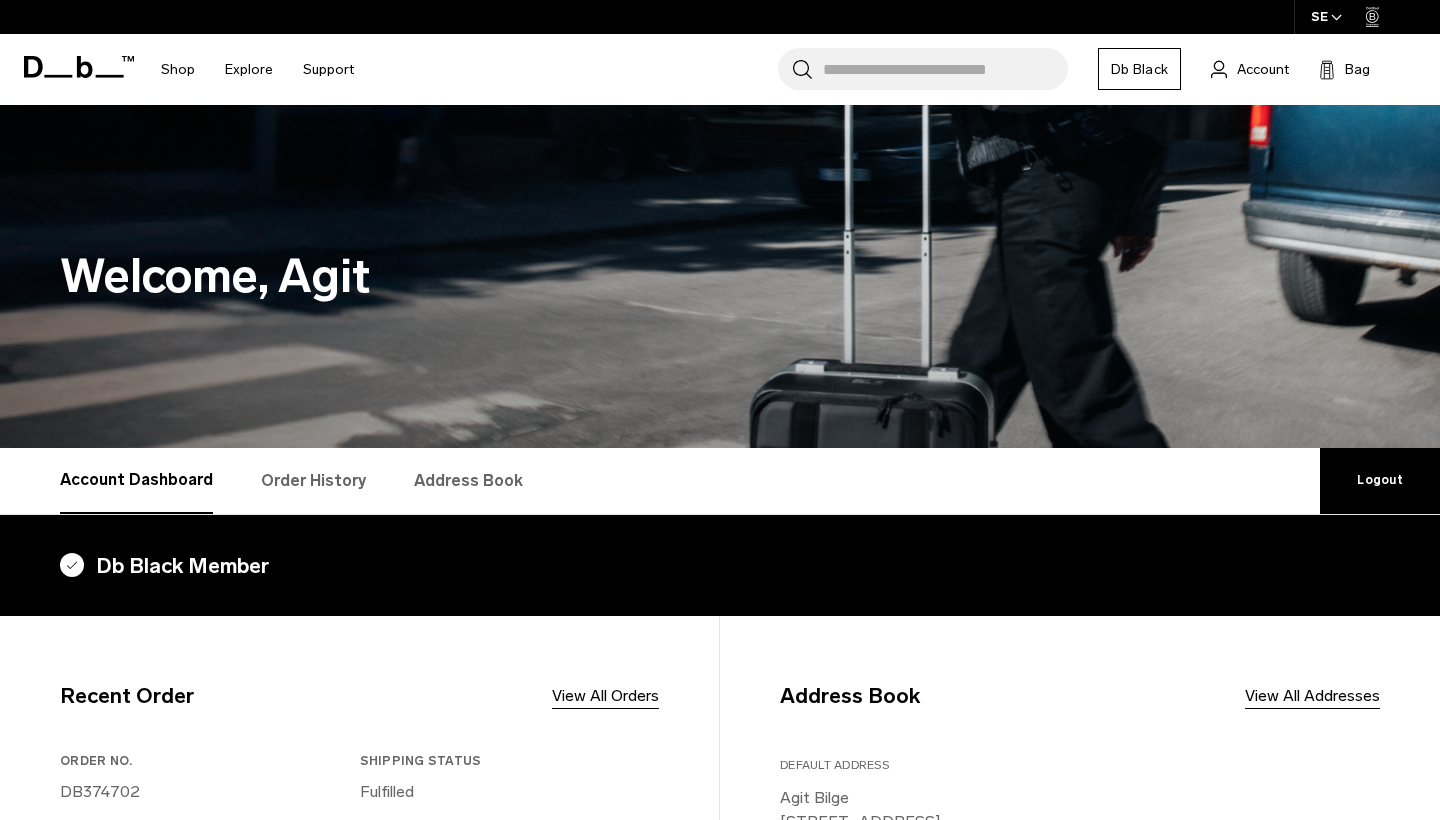 scroll, scrollTop: 0, scrollLeft: 0, axis: both 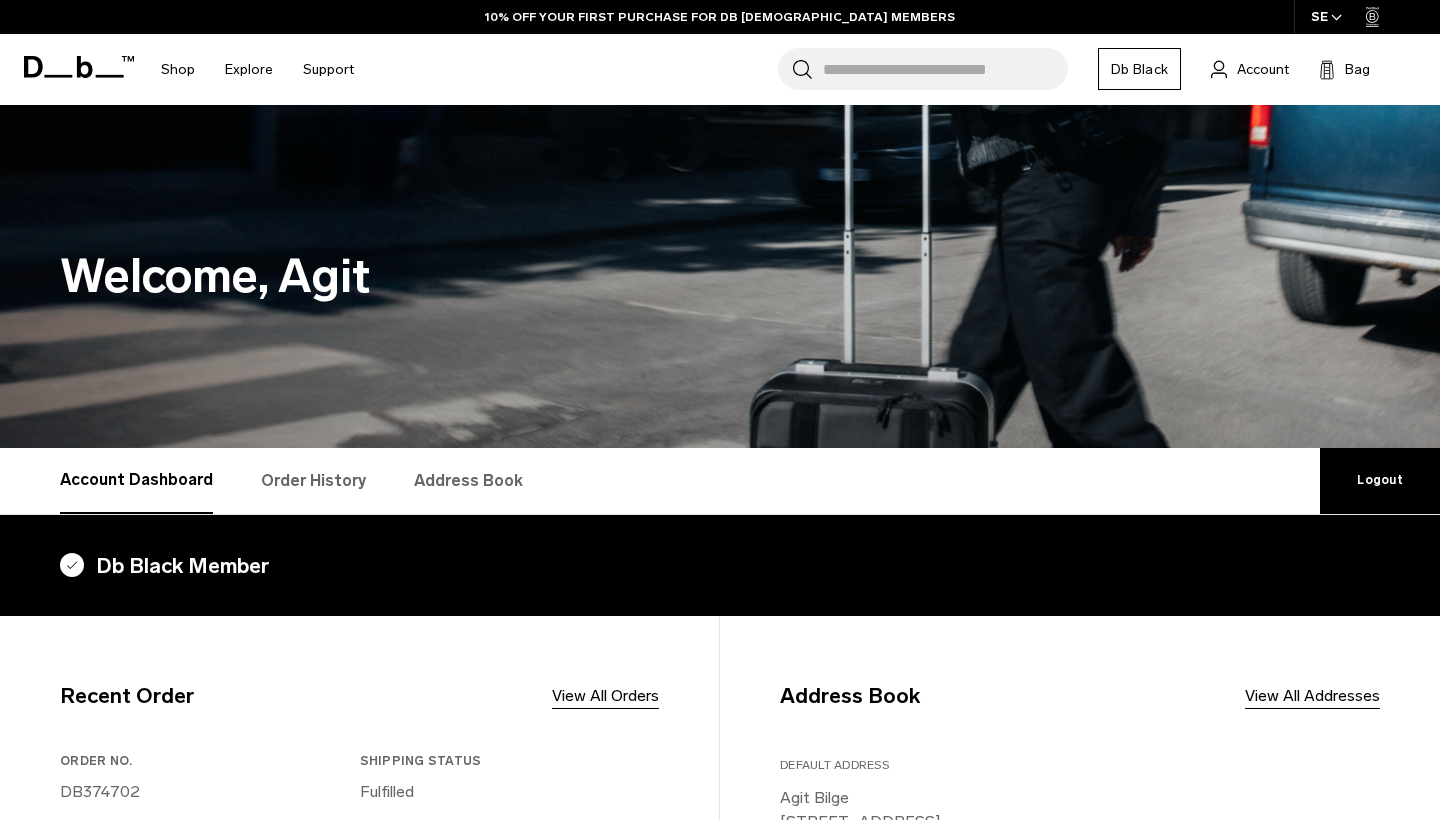 click on "Order History" at bounding box center [313, 481] 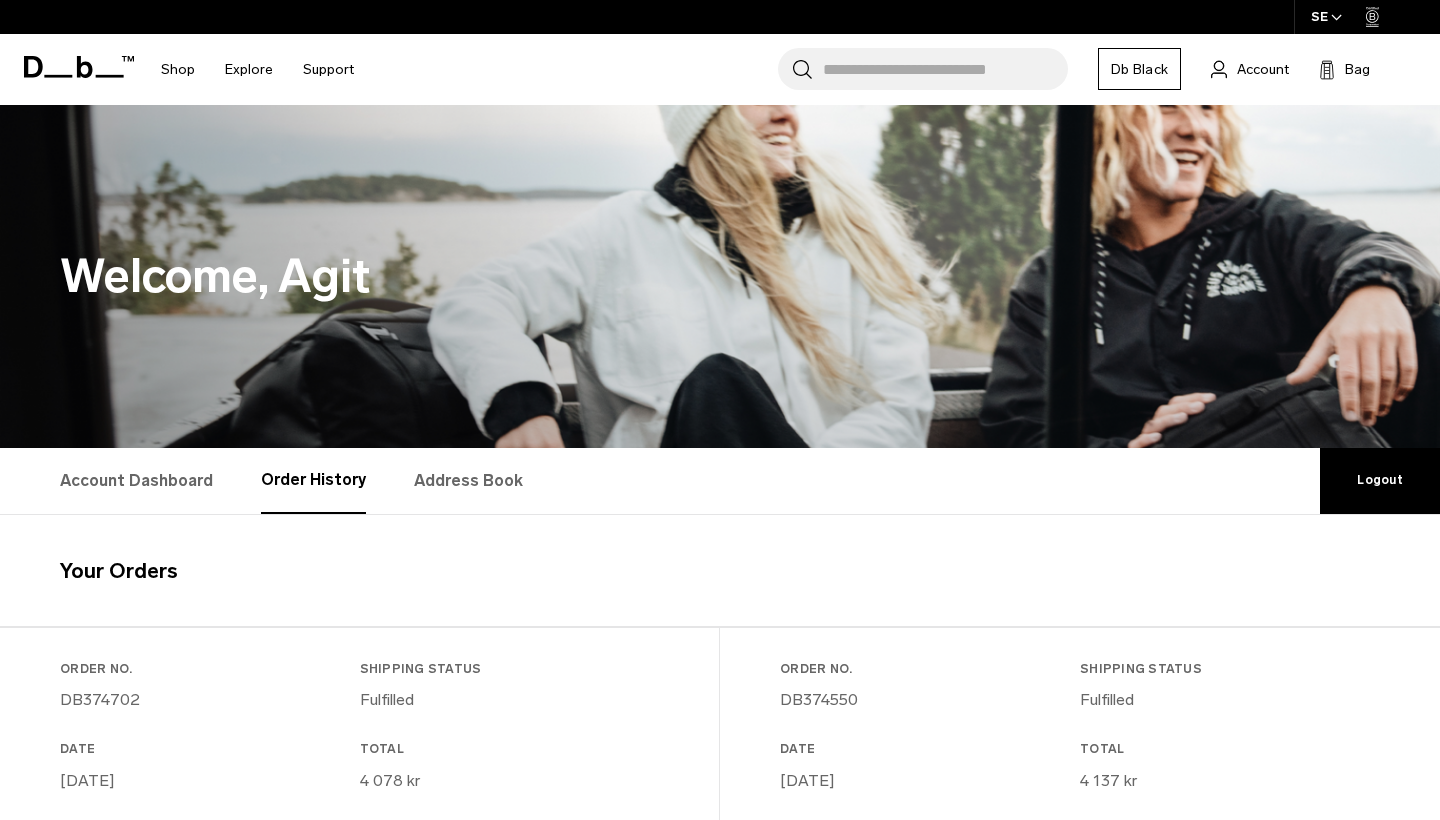 scroll, scrollTop: 0, scrollLeft: 0, axis: both 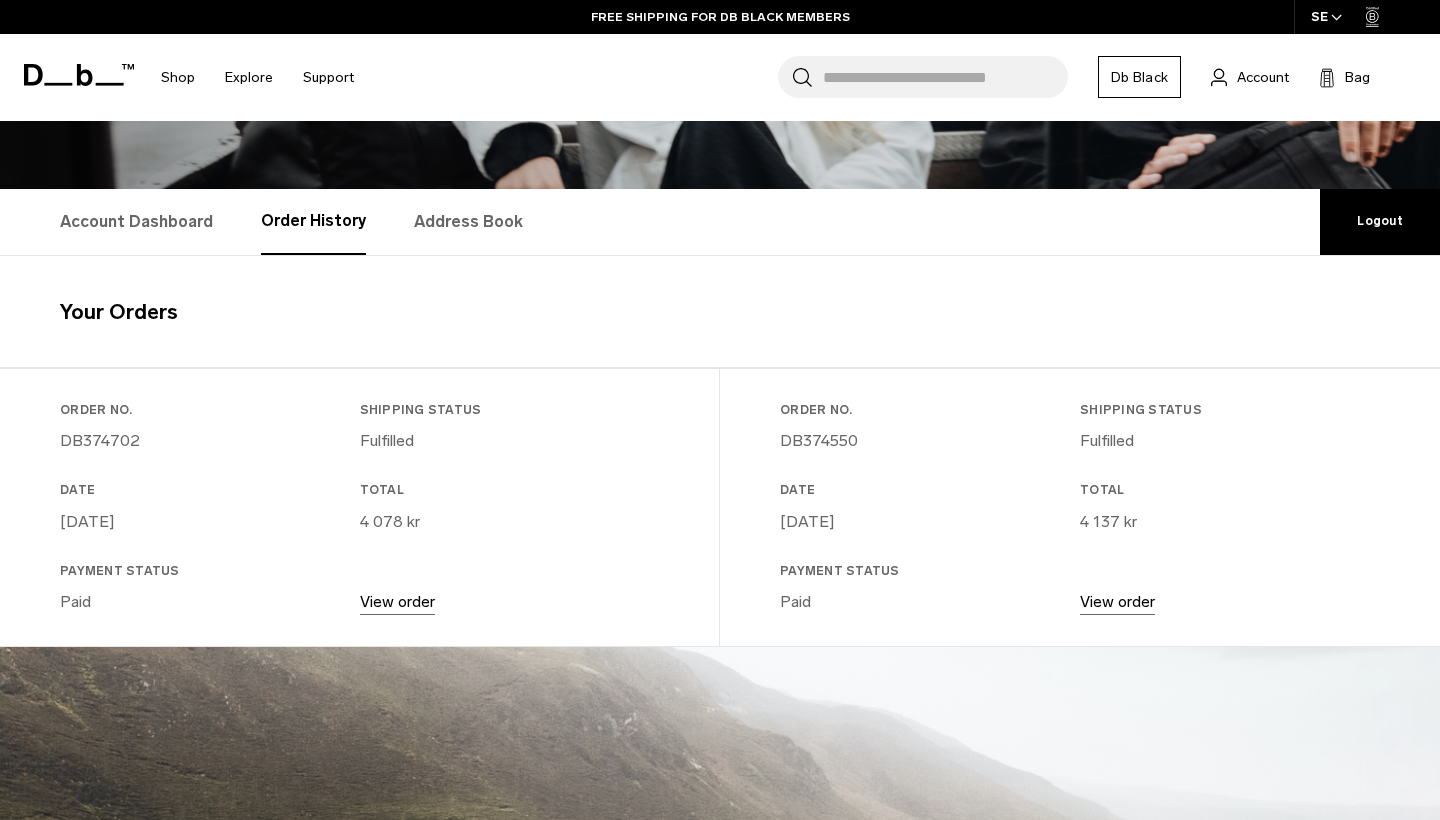 click on "View order" at bounding box center (1117, 601) 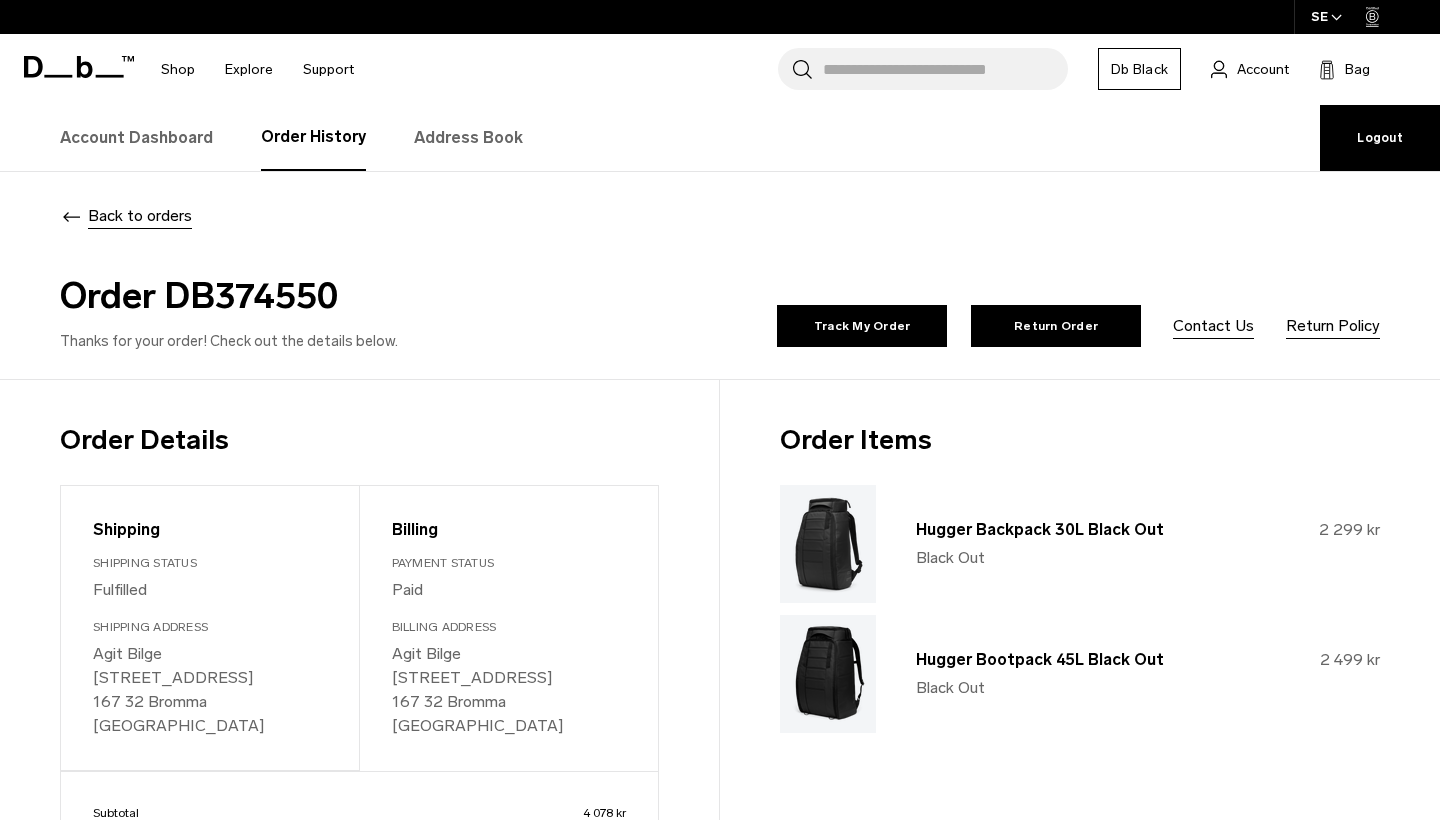scroll, scrollTop: 0, scrollLeft: 0, axis: both 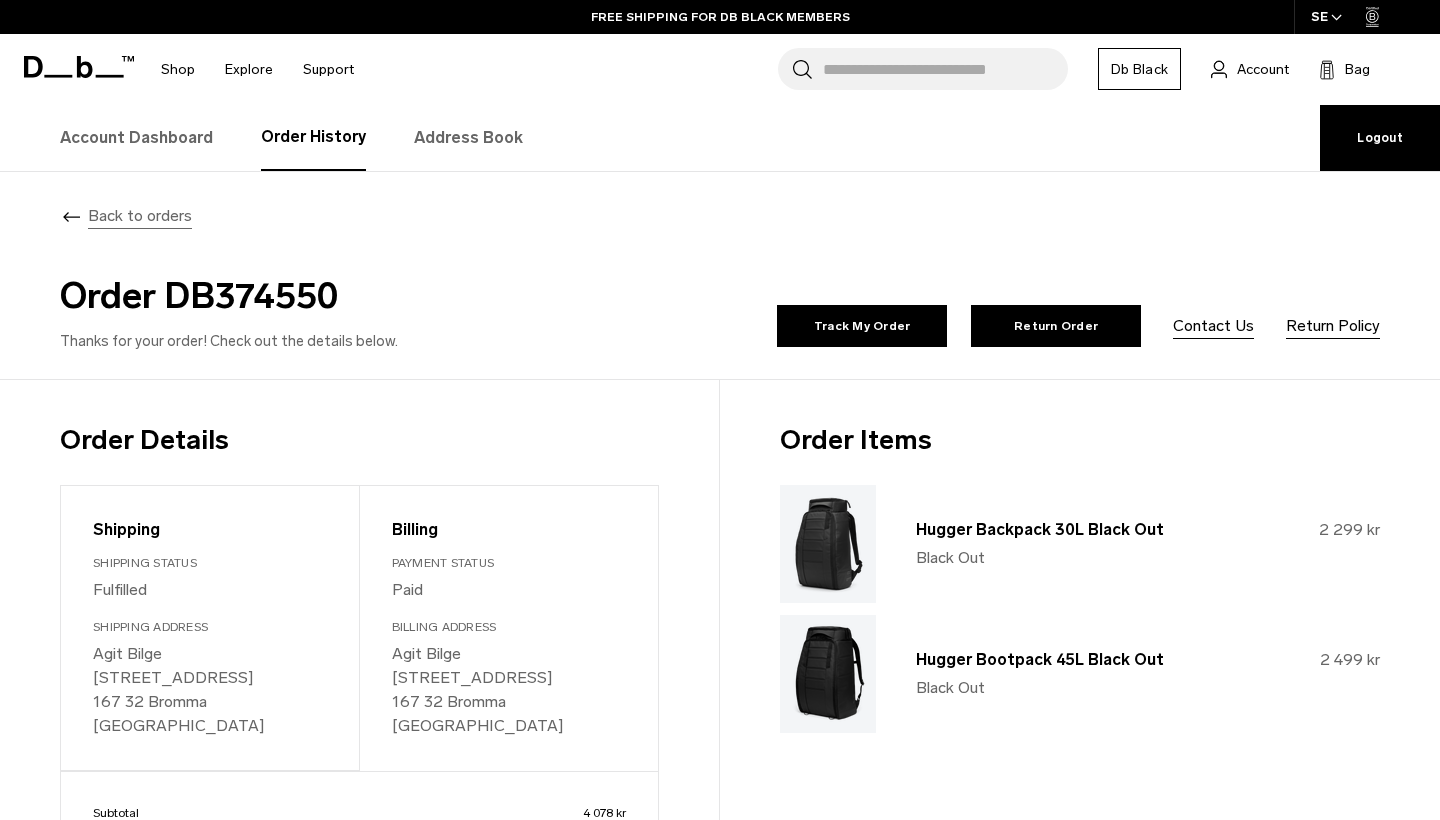 click on "Back to orders" at bounding box center (140, 216) 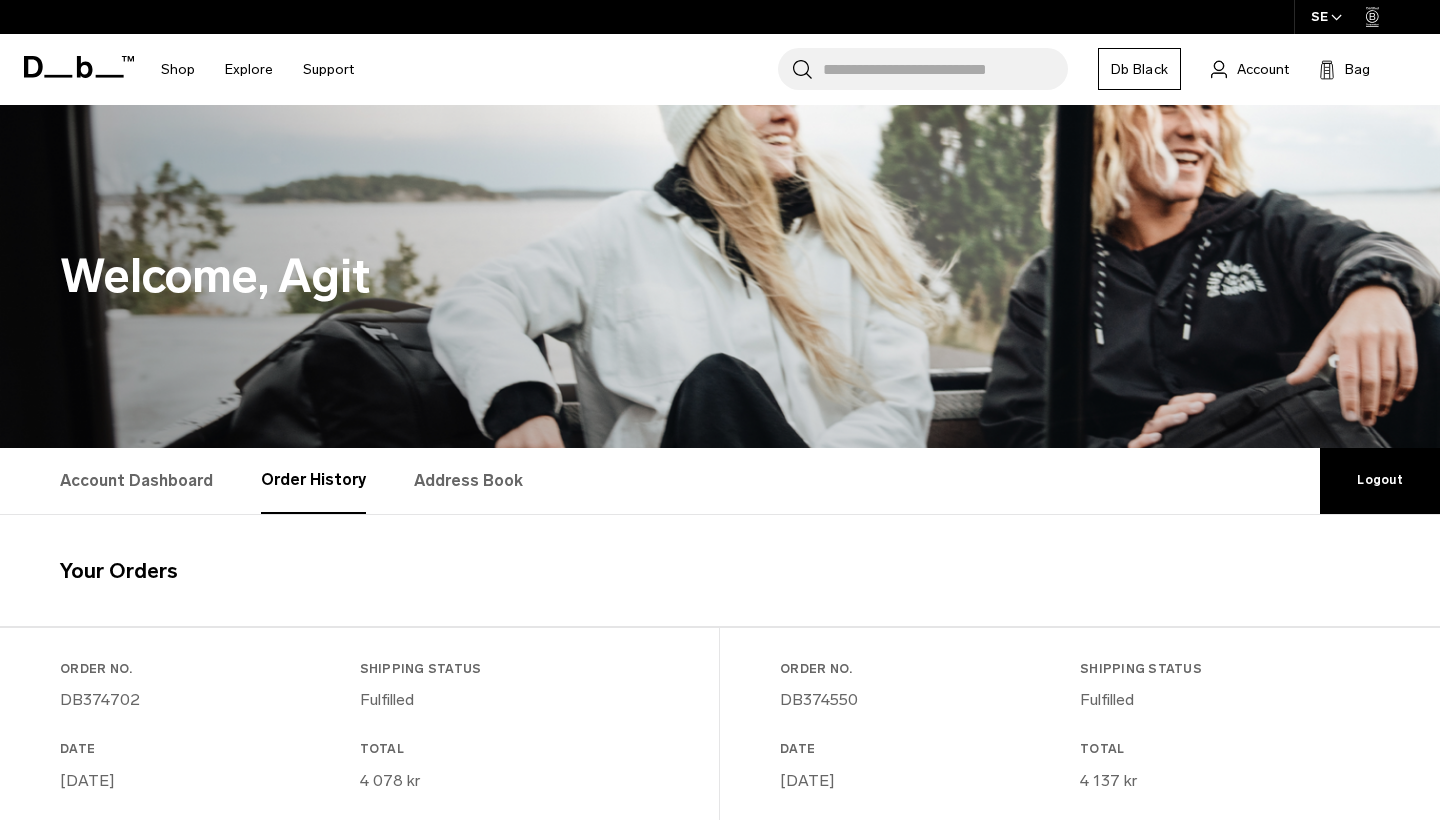 scroll, scrollTop: 0, scrollLeft: 0, axis: both 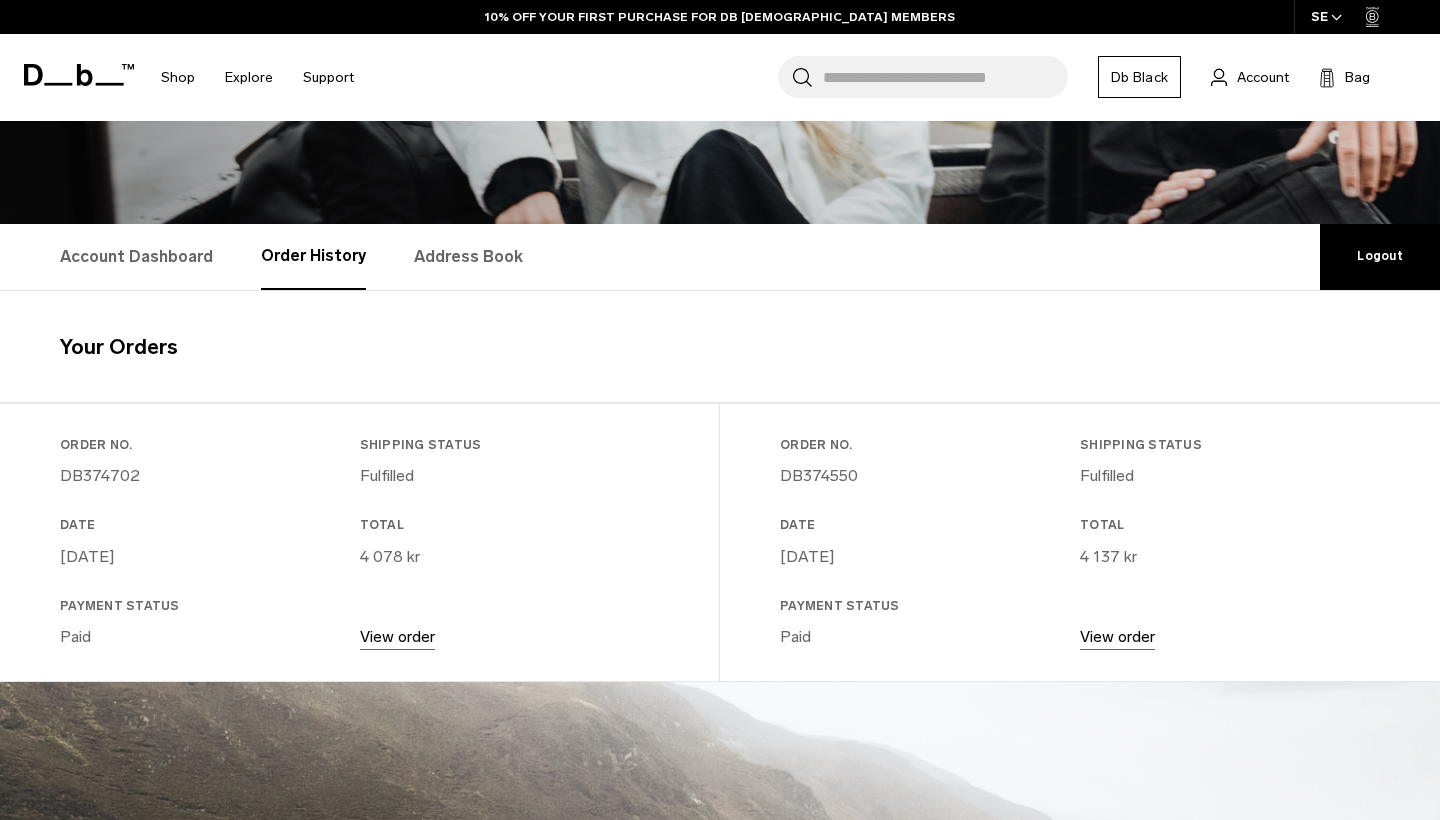 click on "Order History" at bounding box center (313, 257) 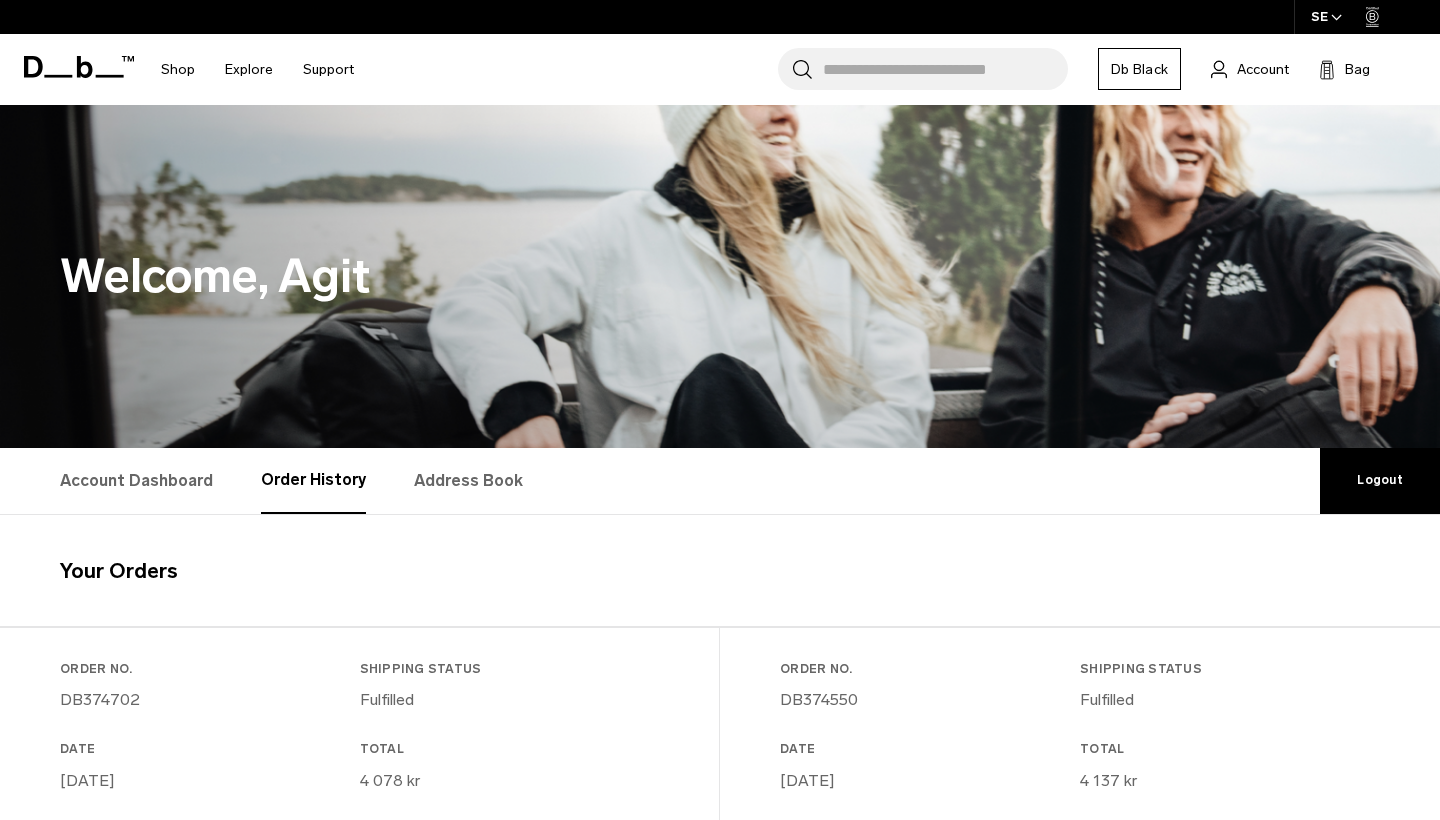 scroll, scrollTop: 0, scrollLeft: 0, axis: both 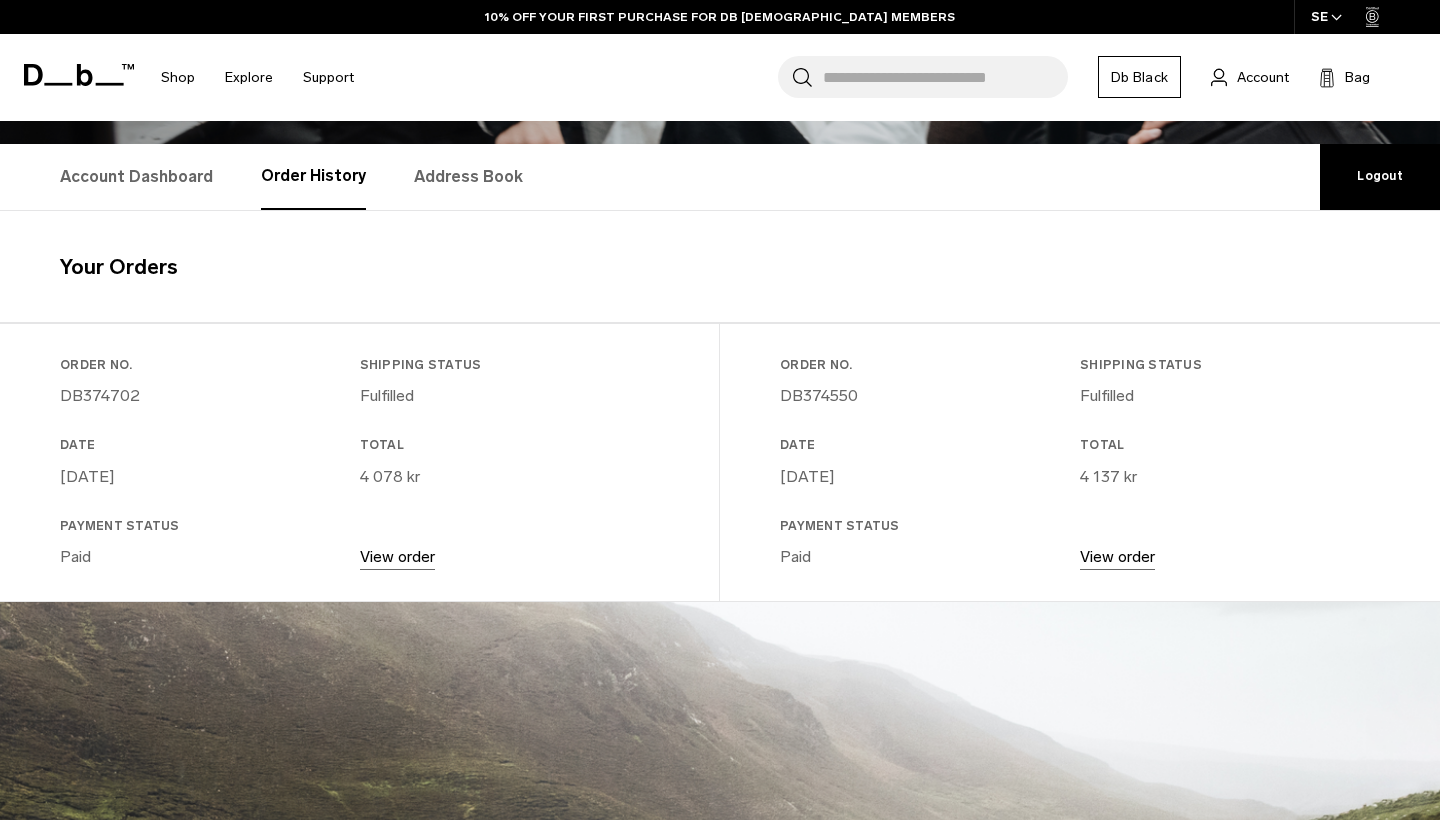 click on "View order" at bounding box center (397, 556) 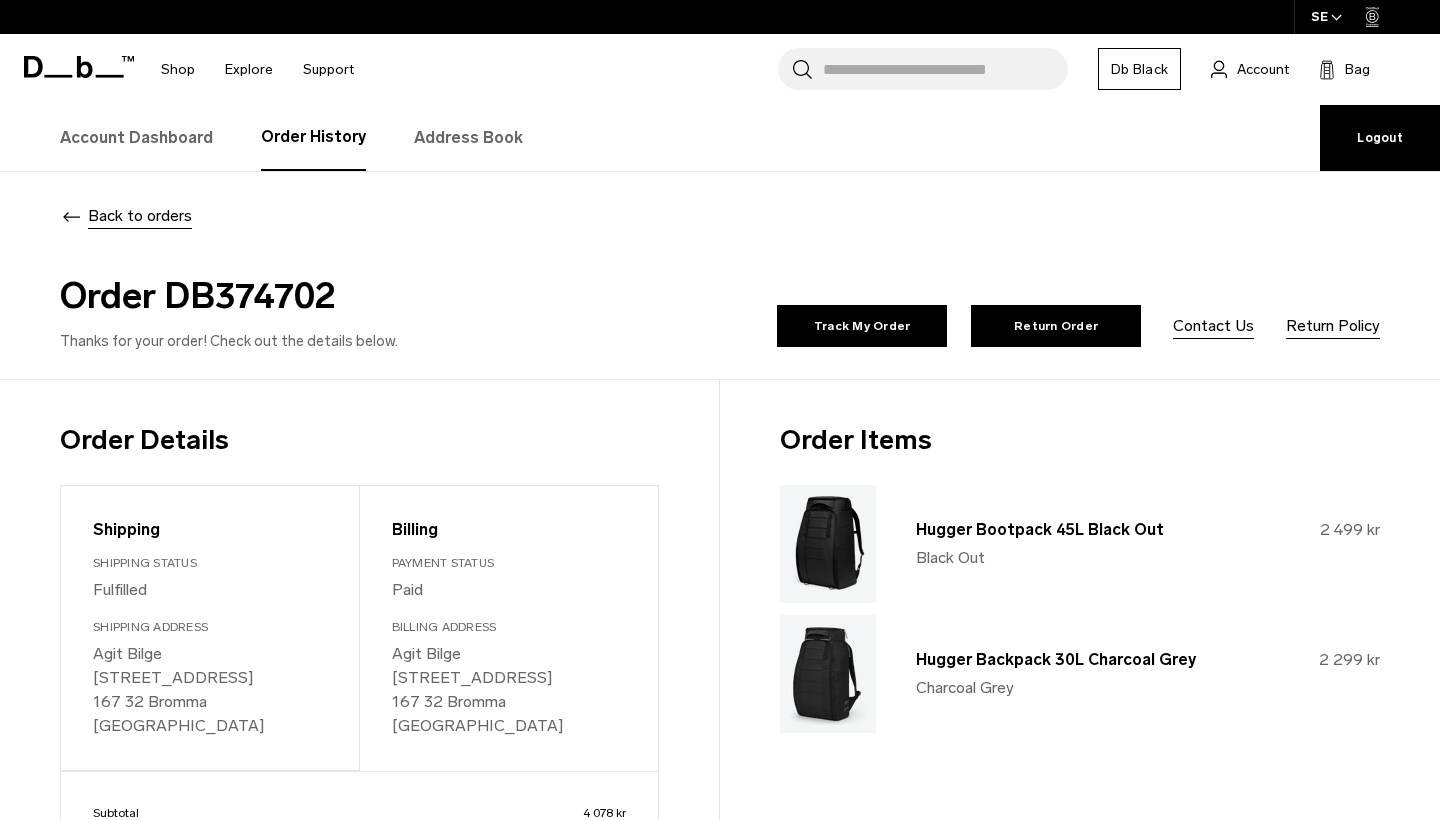 scroll, scrollTop: 81, scrollLeft: 0, axis: vertical 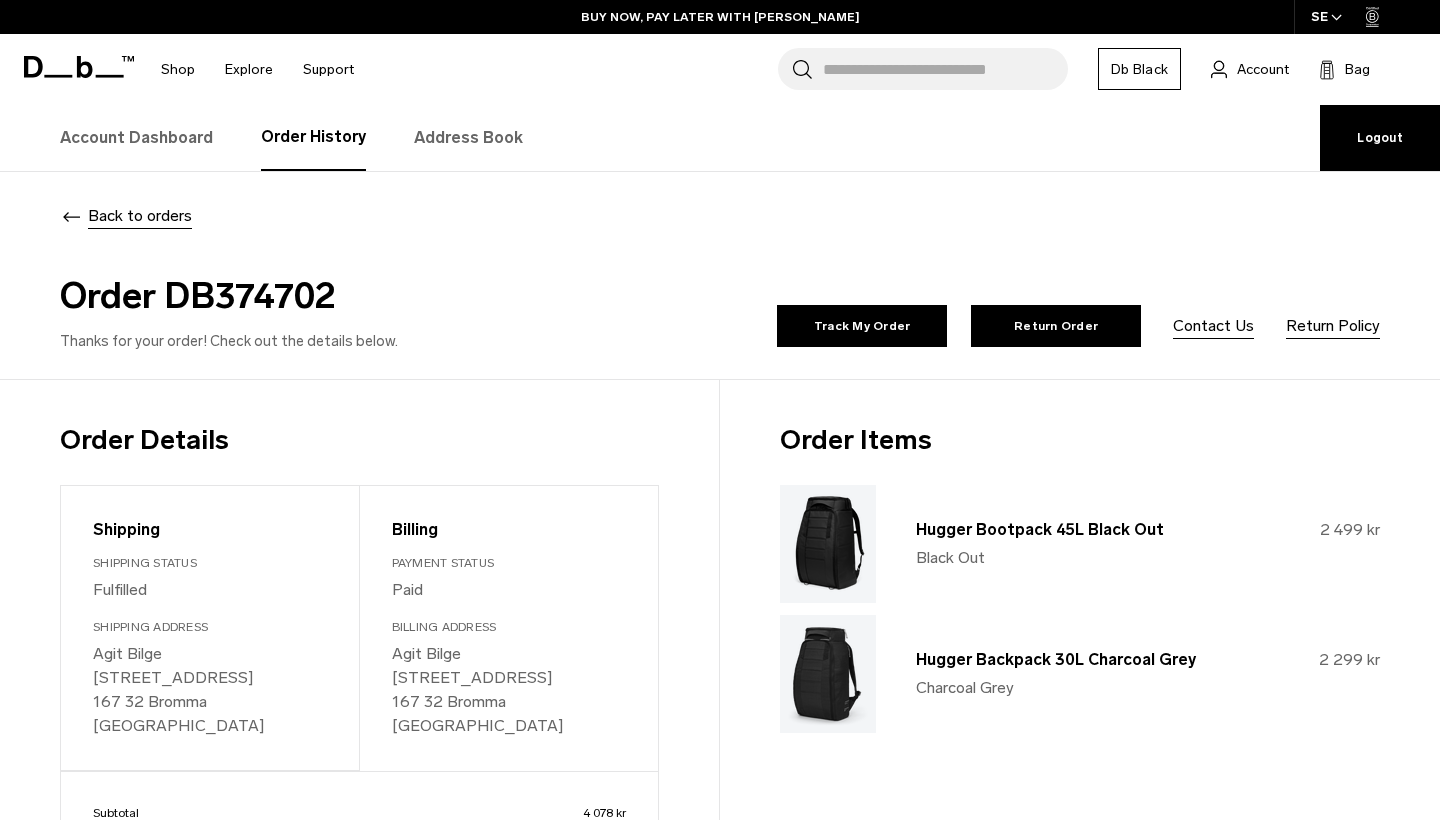 drag, startPoint x: 331, startPoint y: 308, endPoint x: 169, endPoint y: 297, distance: 162.37303 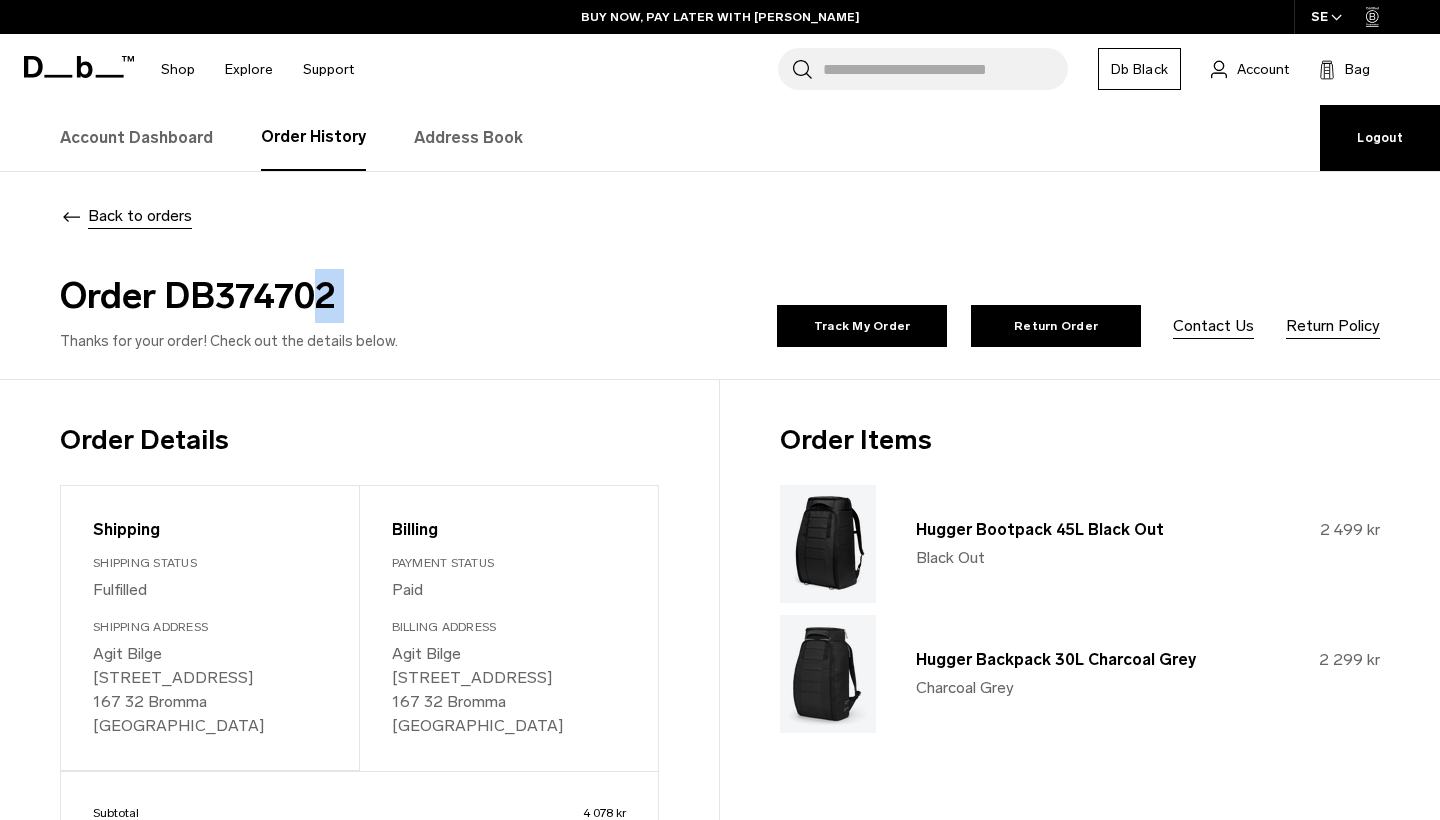 click on "Order DB374702" at bounding box center [386, 296] 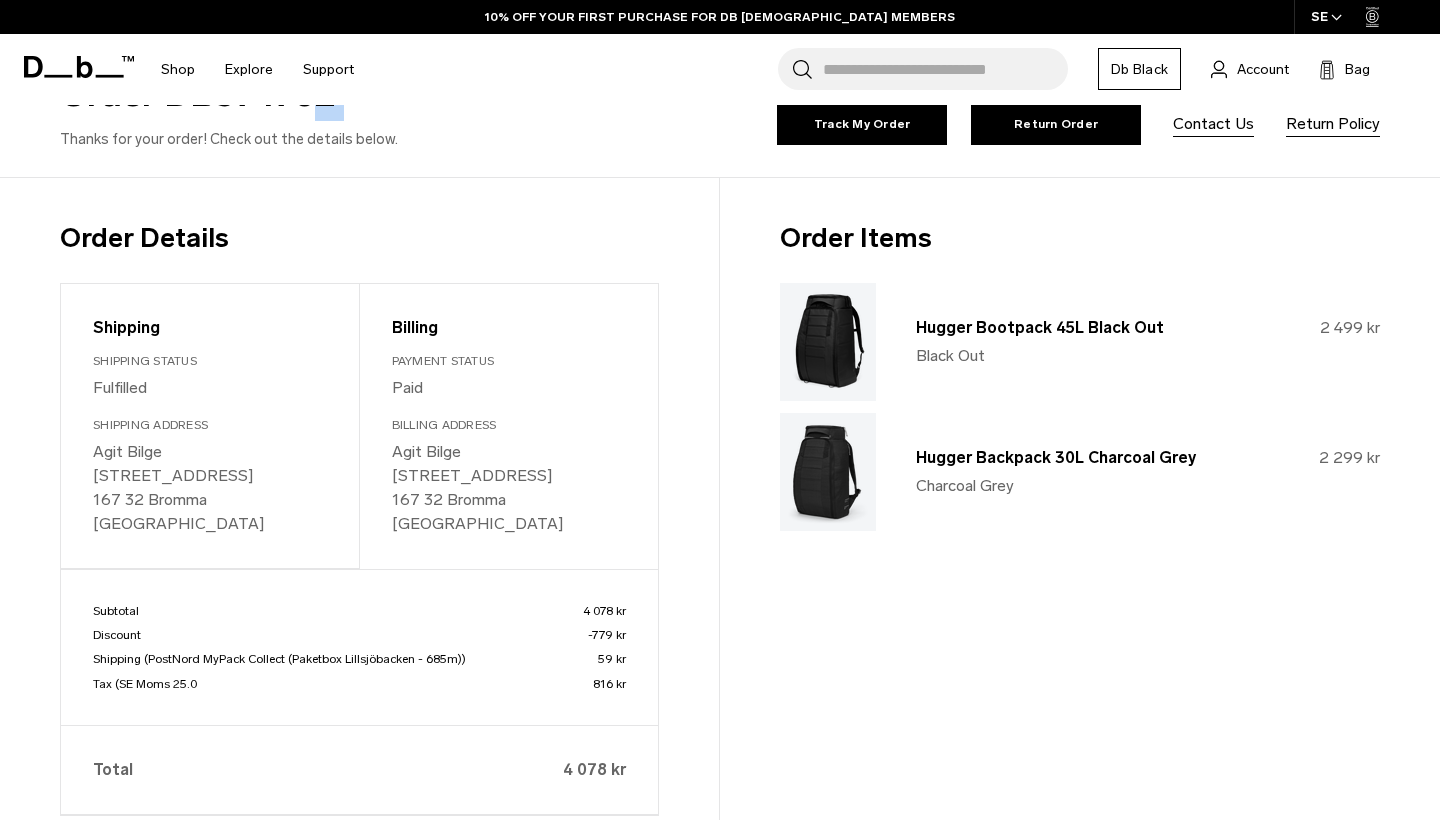 scroll, scrollTop: 199, scrollLeft: 0, axis: vertical 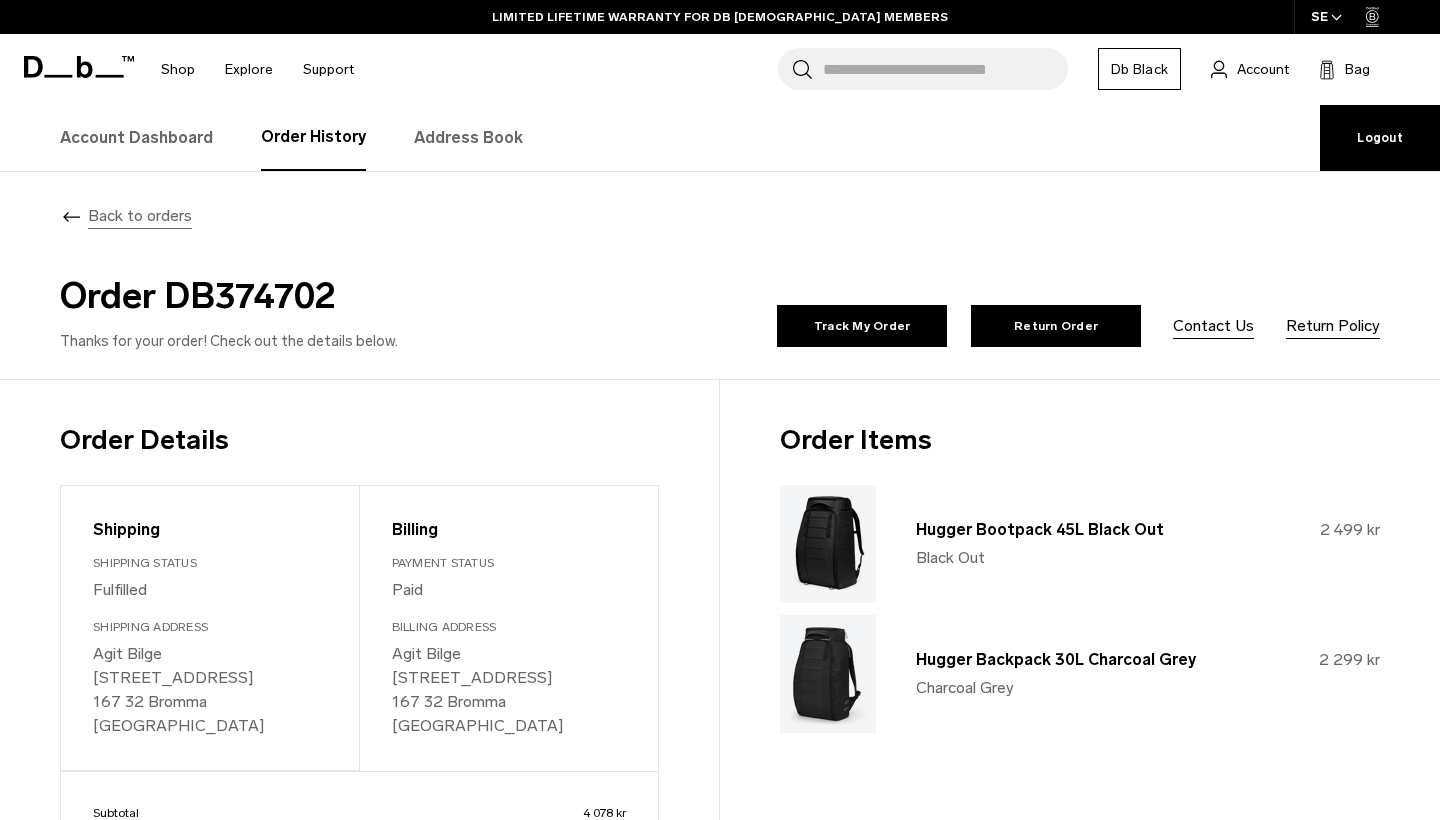click on "Back to orders" at bounding box center [140, 216] 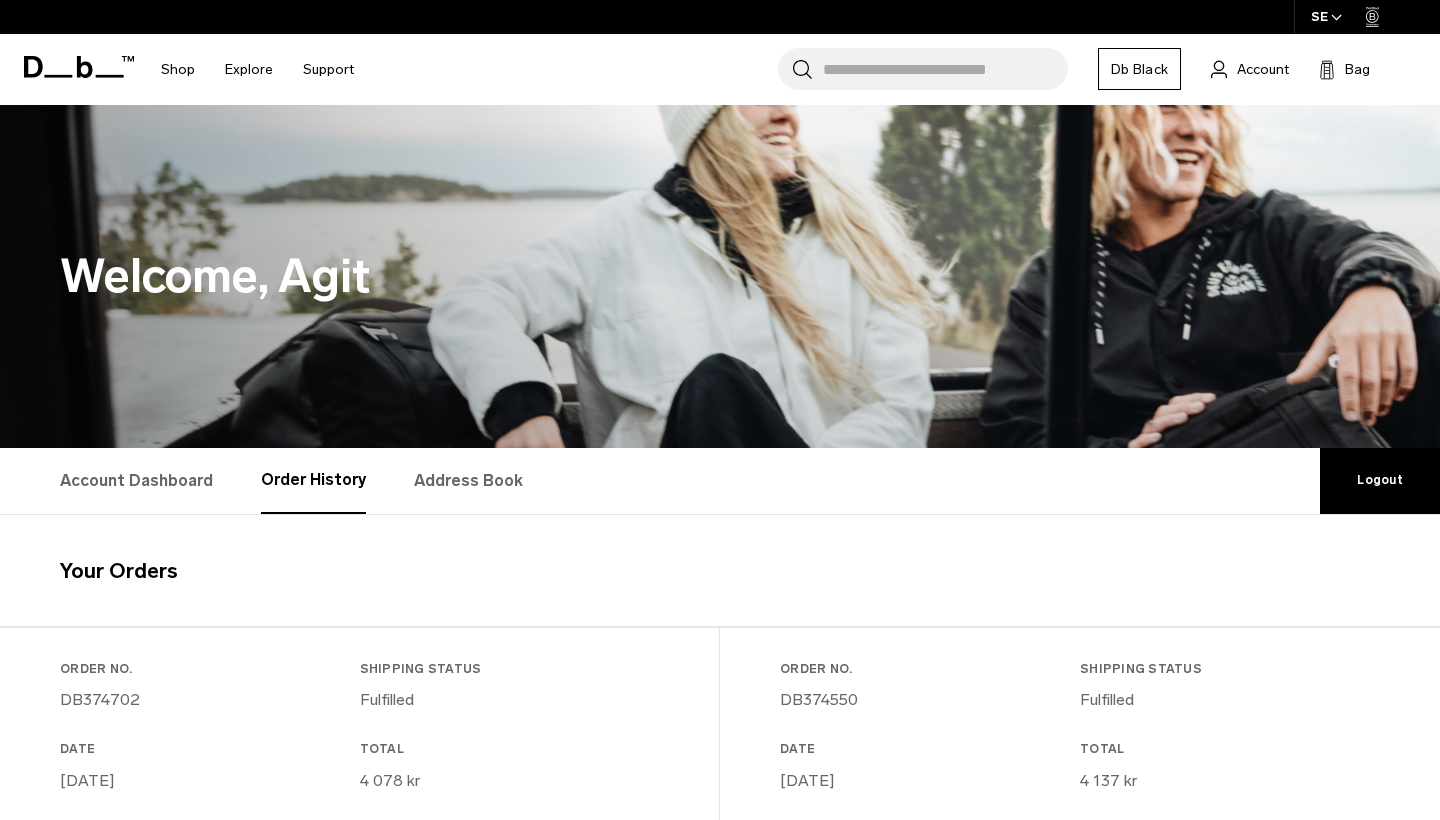 scroll, scrollTop: 0, scrollLeft: 0, axis: both 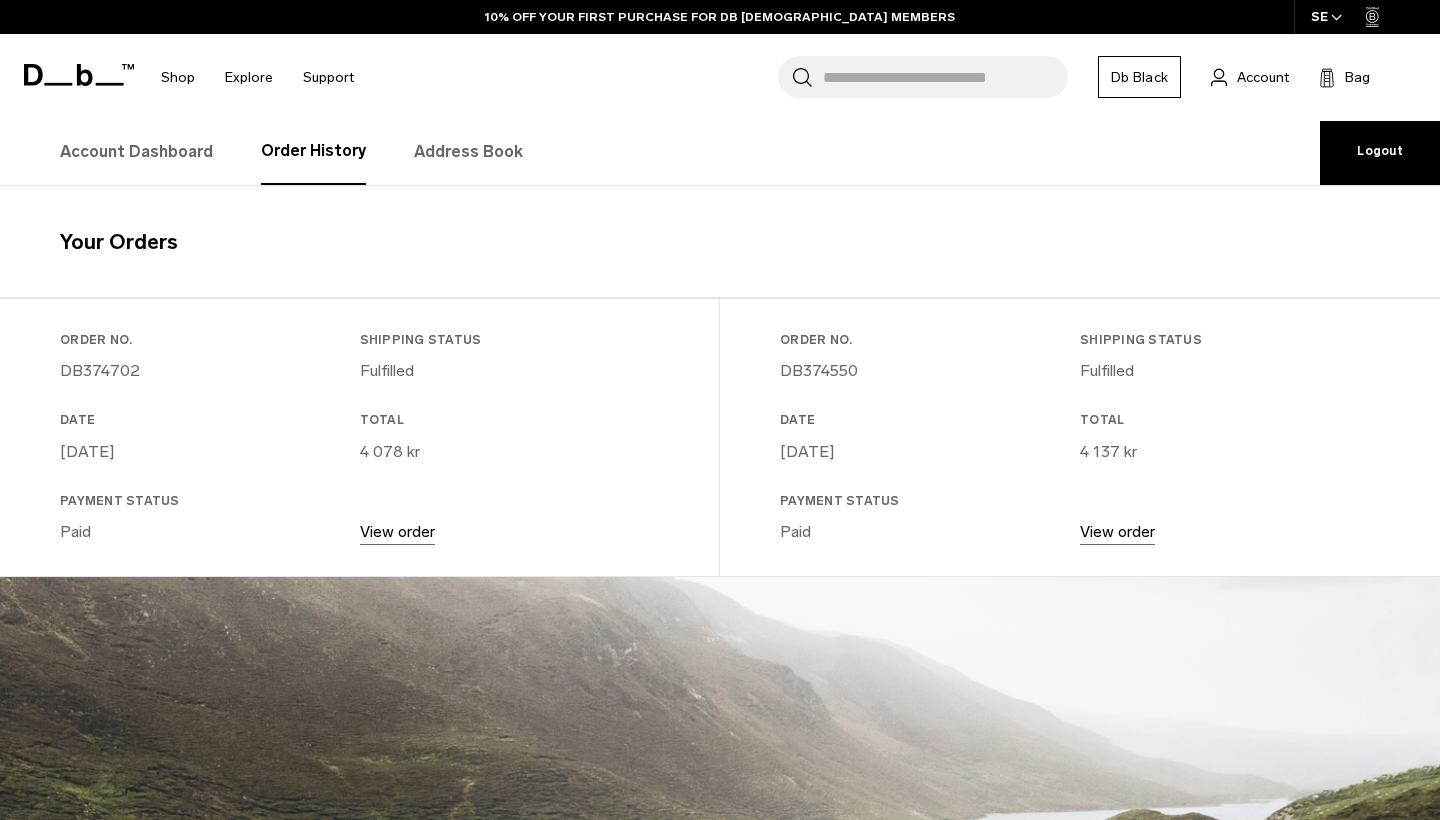 click on "View order" at bounding box center [1117, 531] 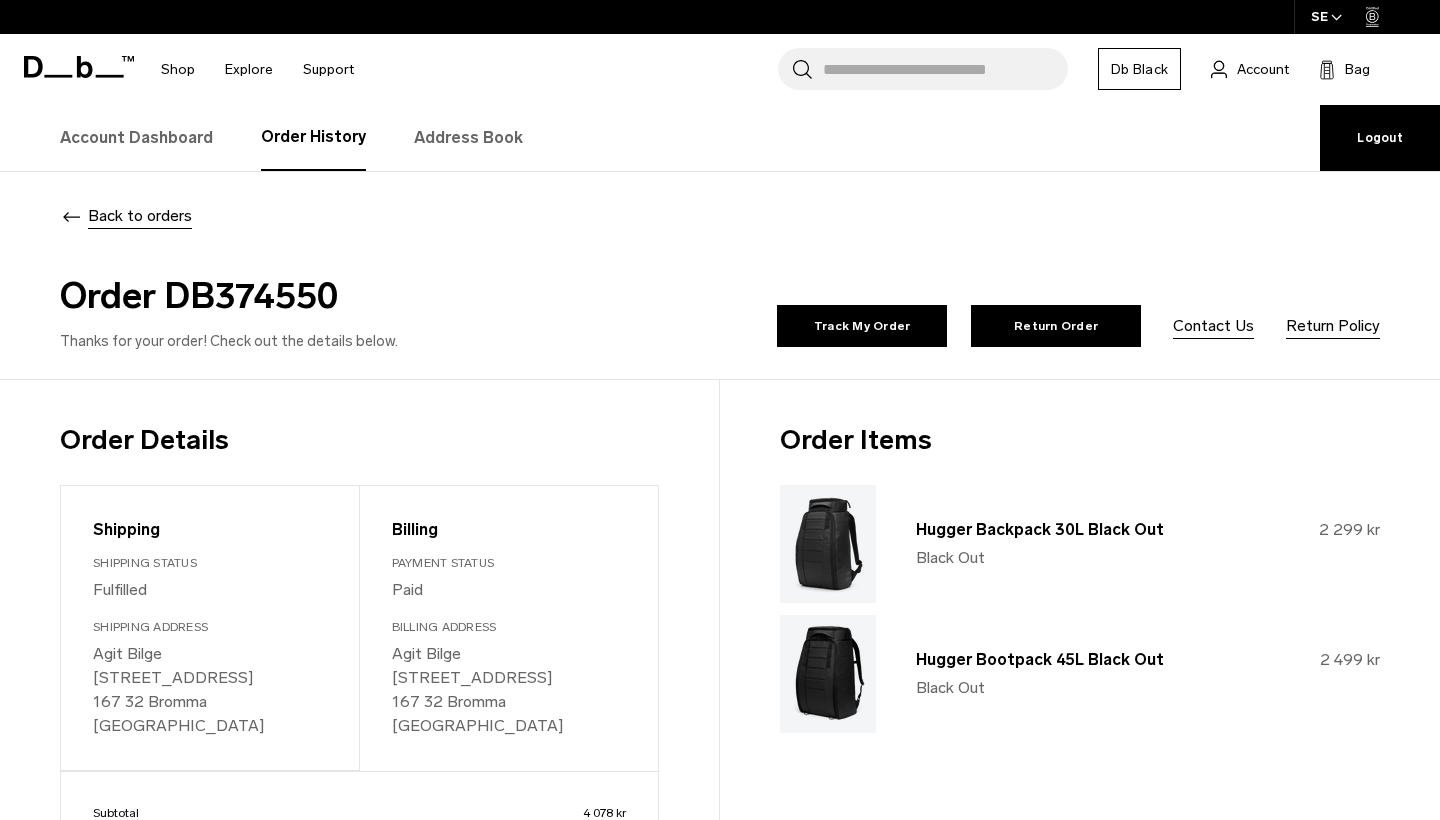 scroll, scrollTop: 0, scrollLeft: 0, axis: both 